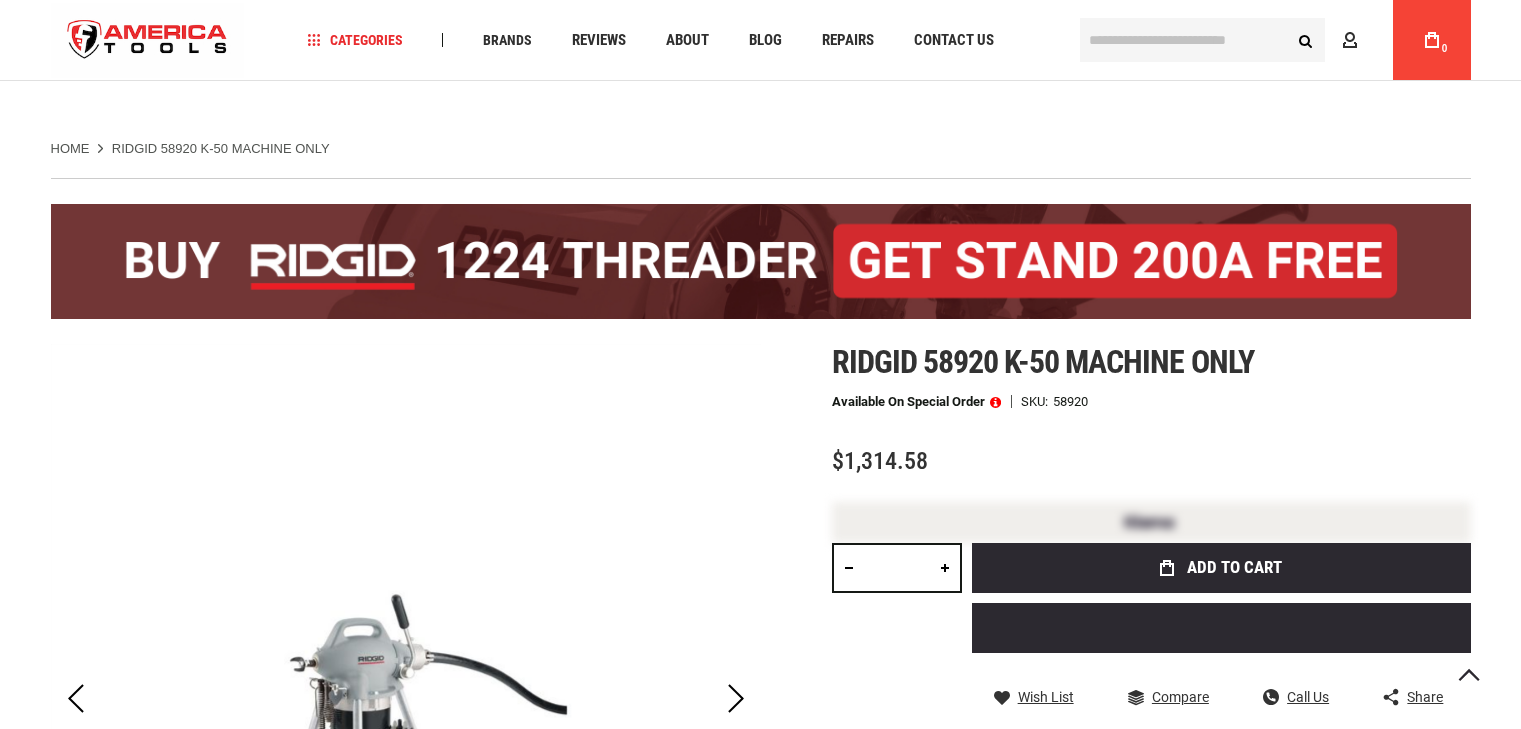 scroll, scrollTop: 100, scrollLeft: 0, axis: vertical 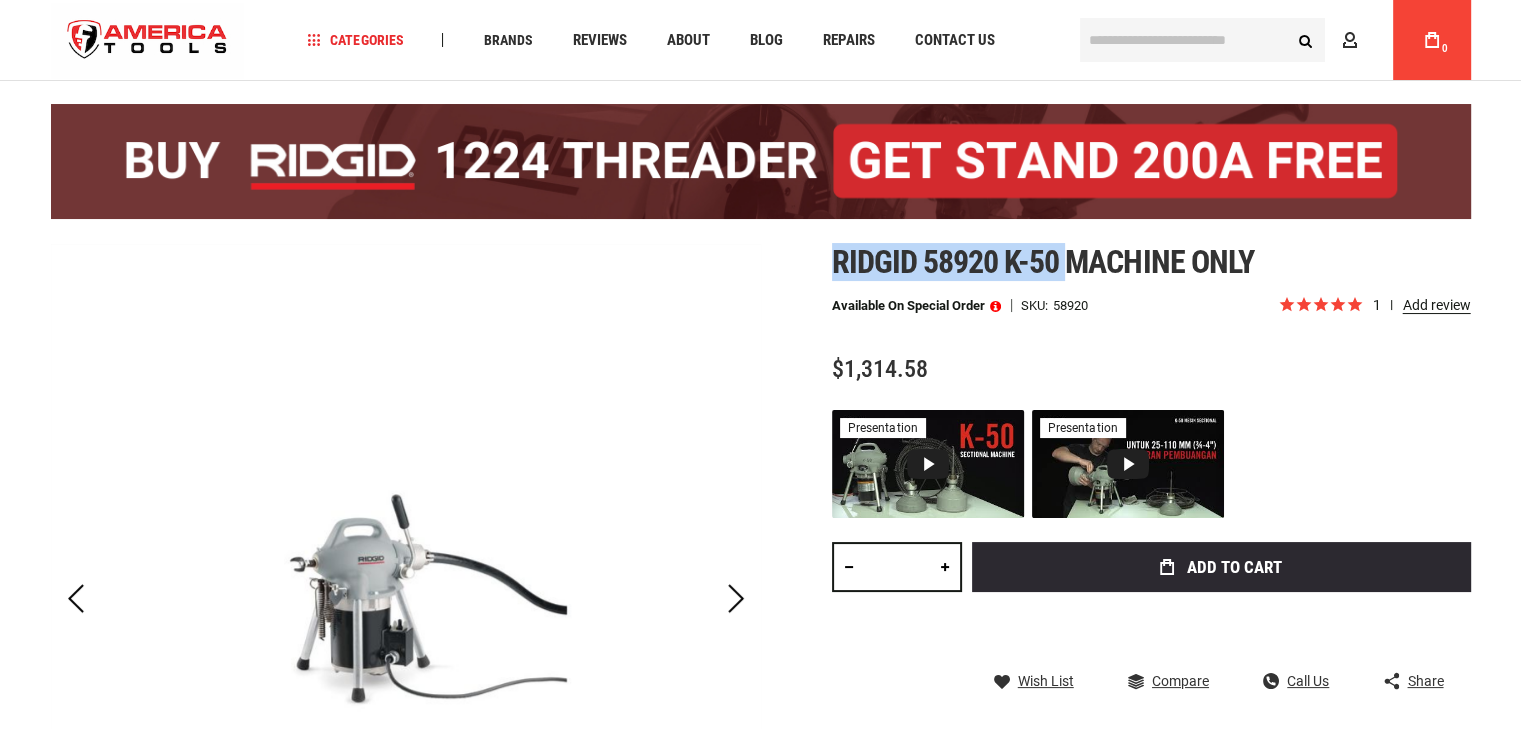 drag, startPoint x: 884, startPoint y: 258, endPoint x: 1072, endPoint y: 264, distance: 188.09572 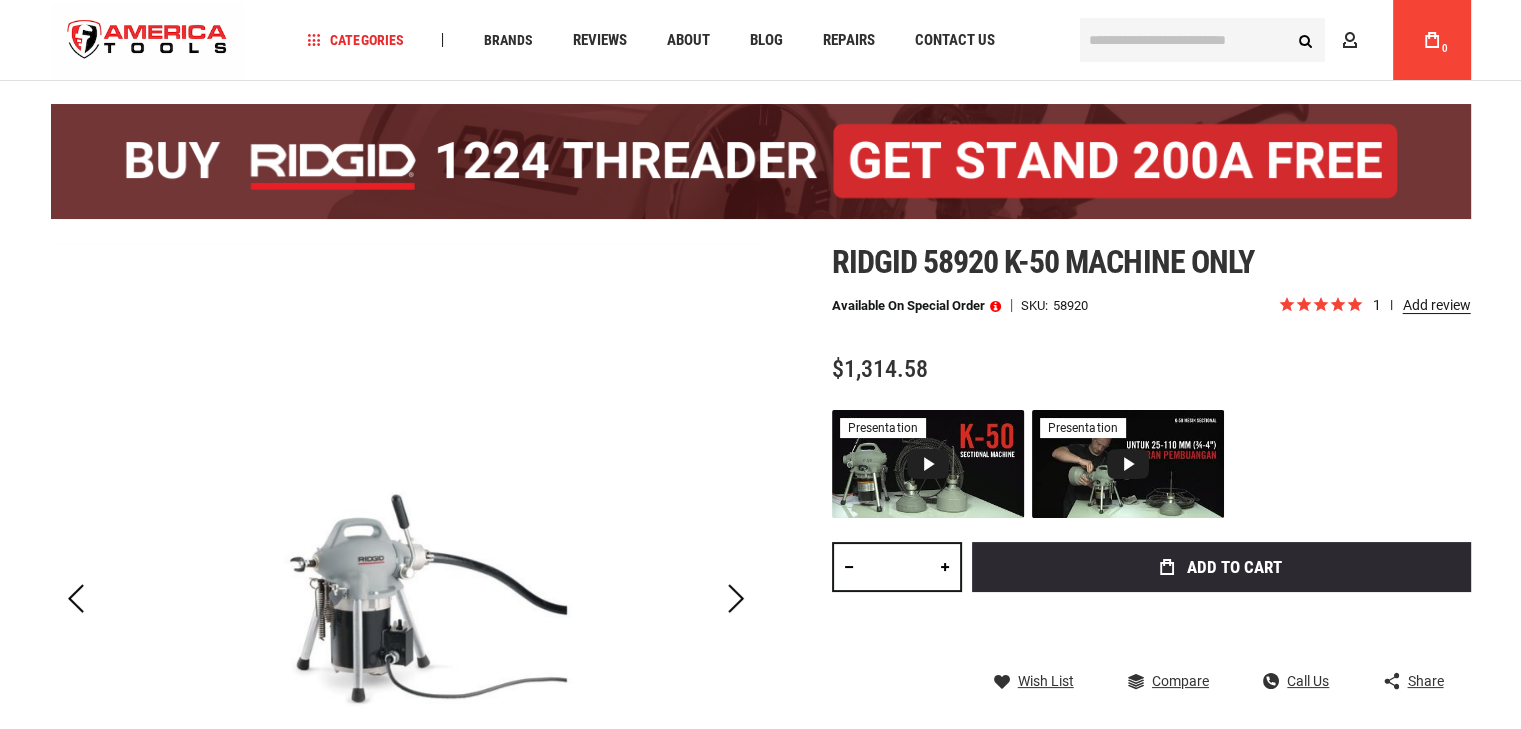 paste on "**********" 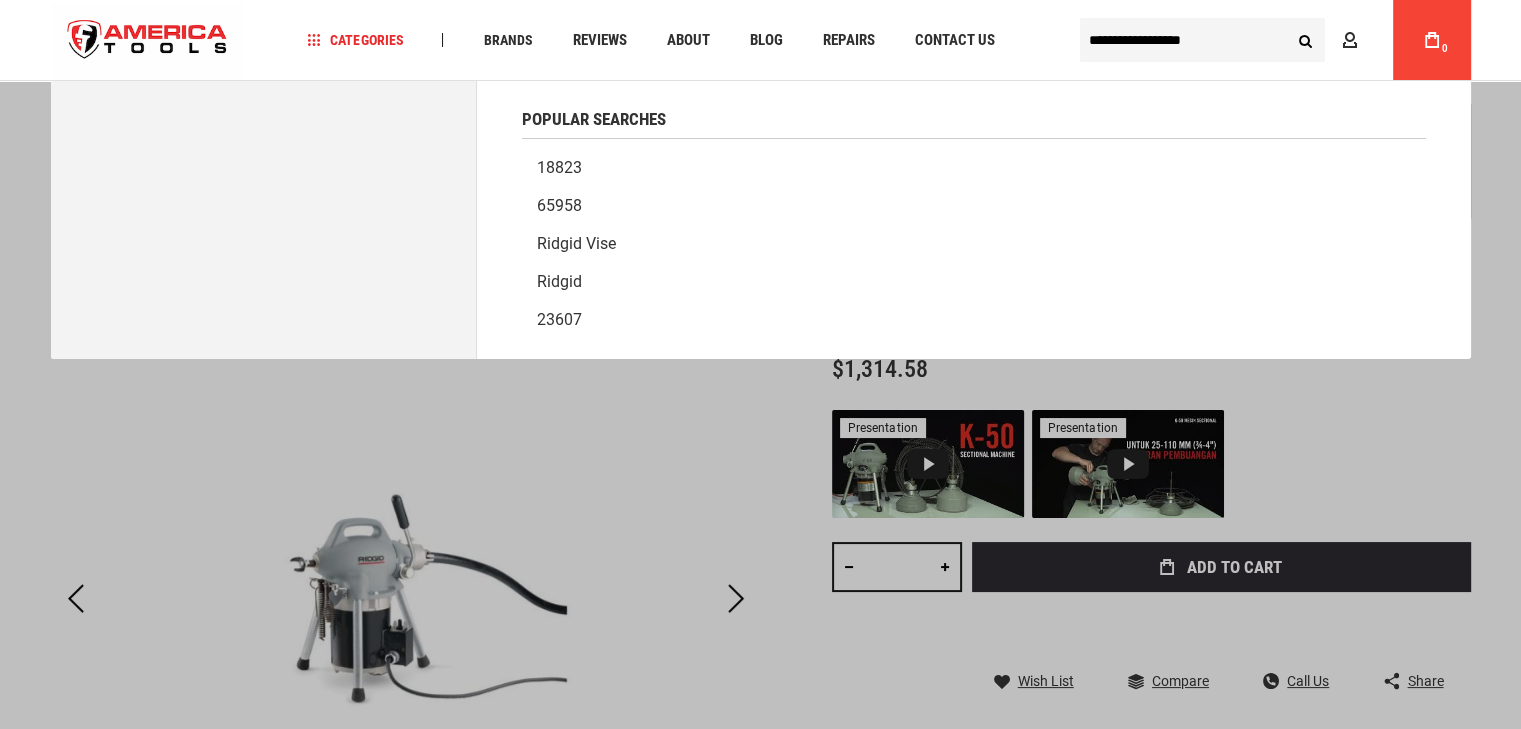 type on "**********" 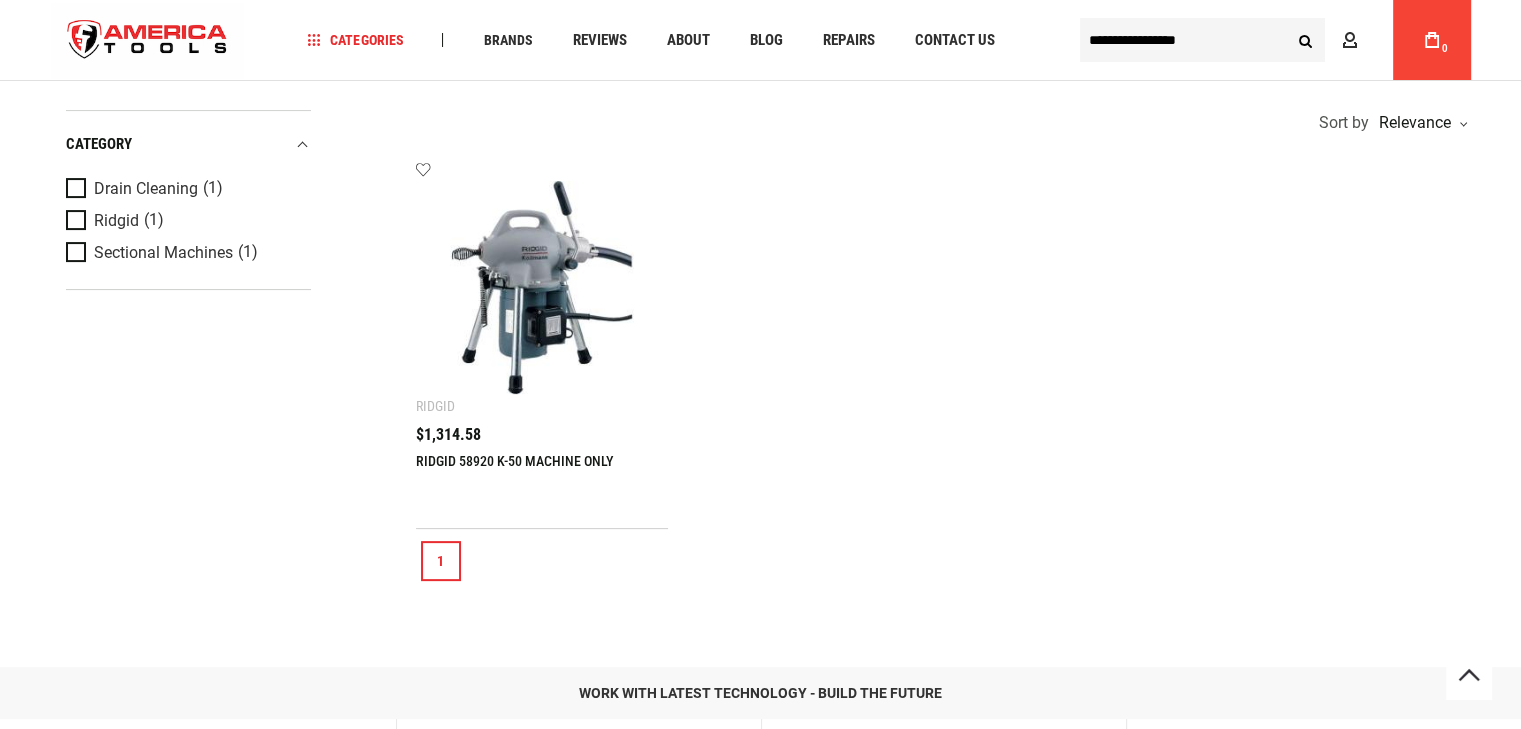scroll, scrollTop: 400, scrollLeft: 0, axis: vertical 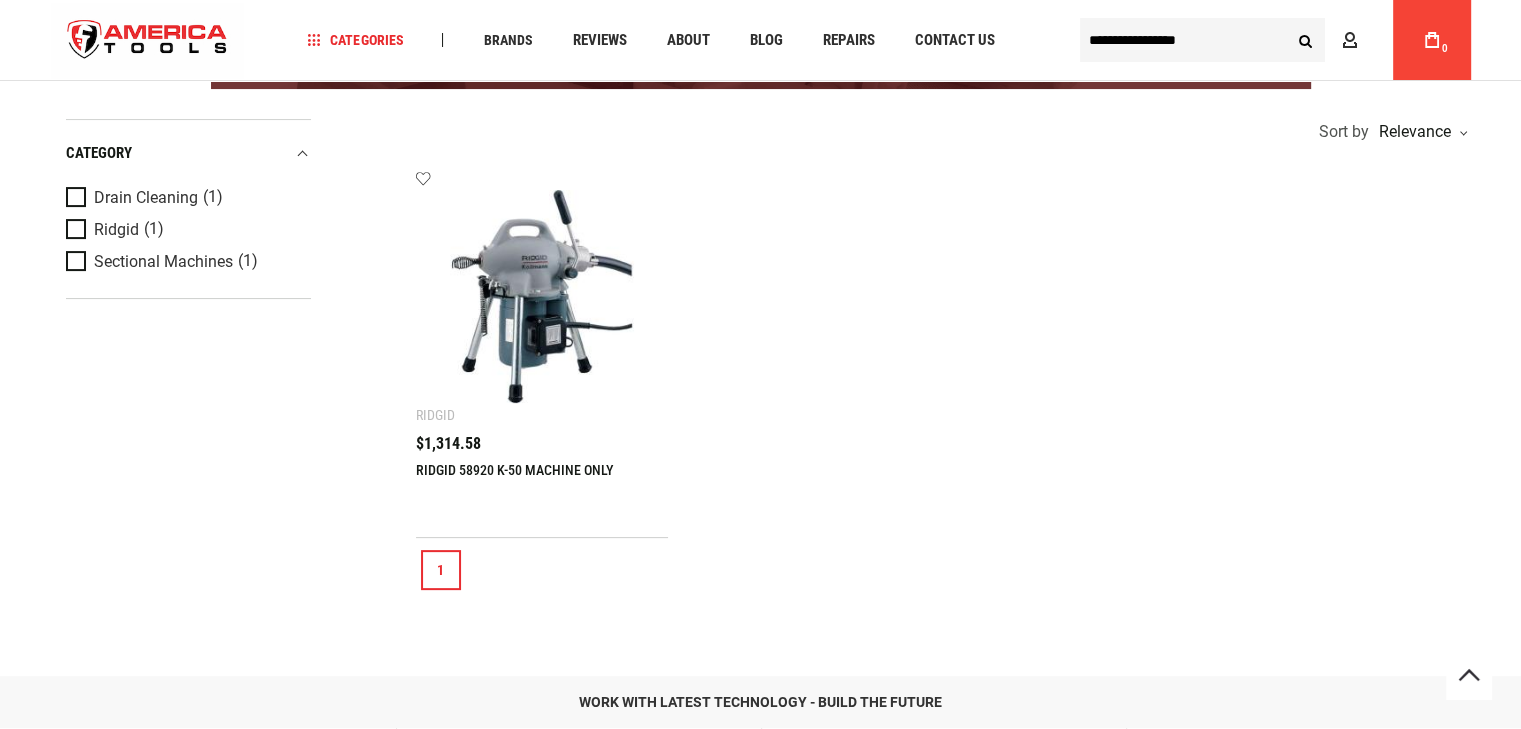 click at bounding box center [542, 296] 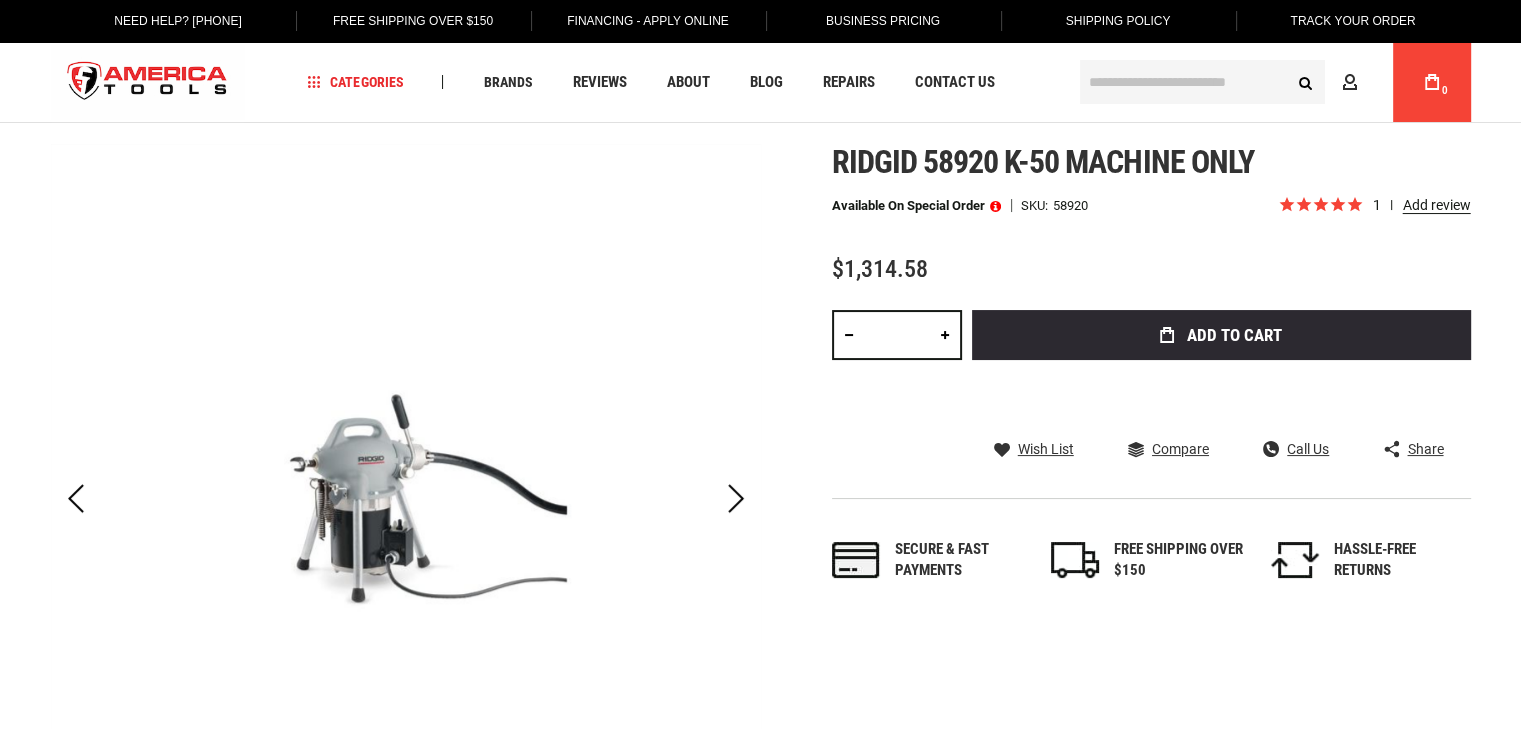 scroll, scrollTop: 200, scrollLeft: 0, axis: vertical 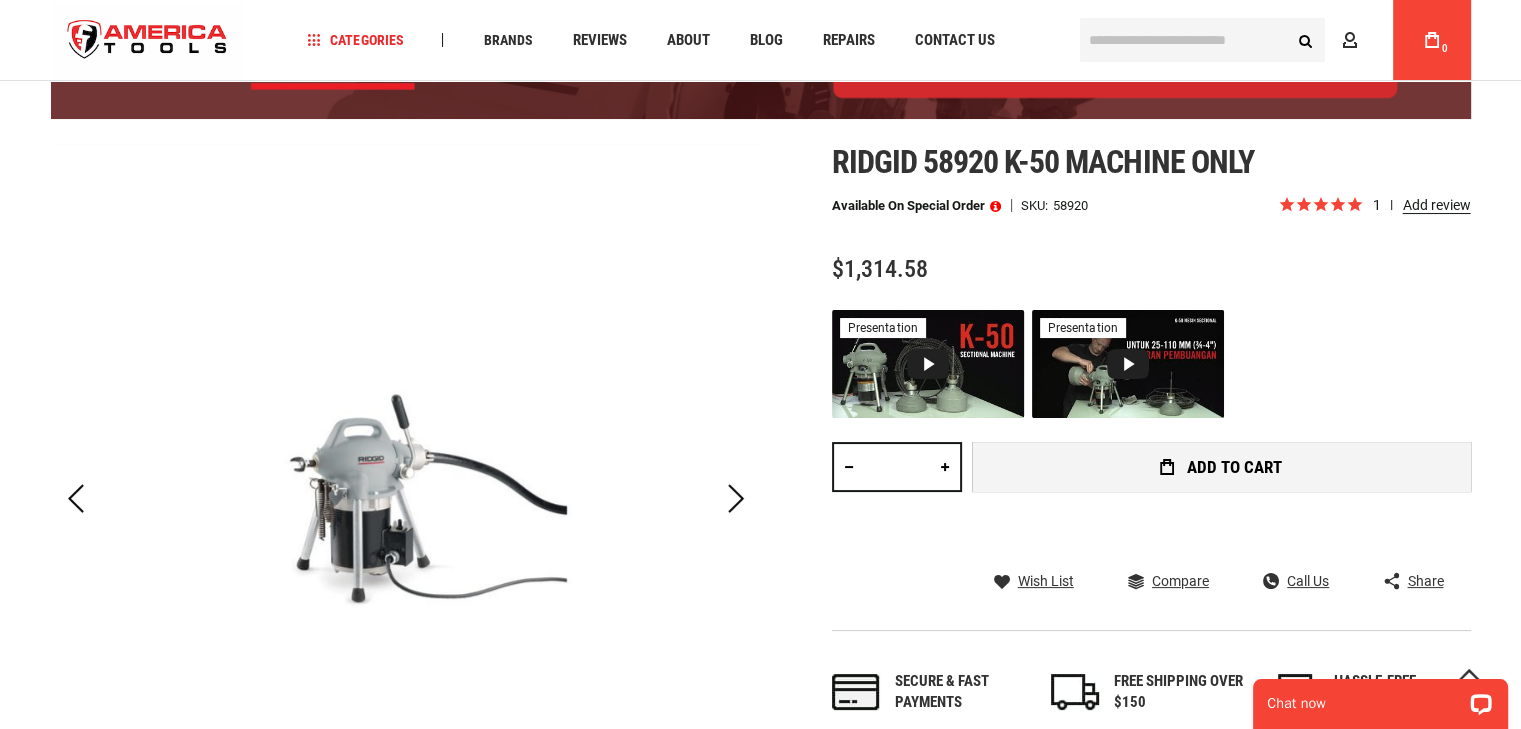 click on "Add to Cart" at bounding box center (1221, 467) 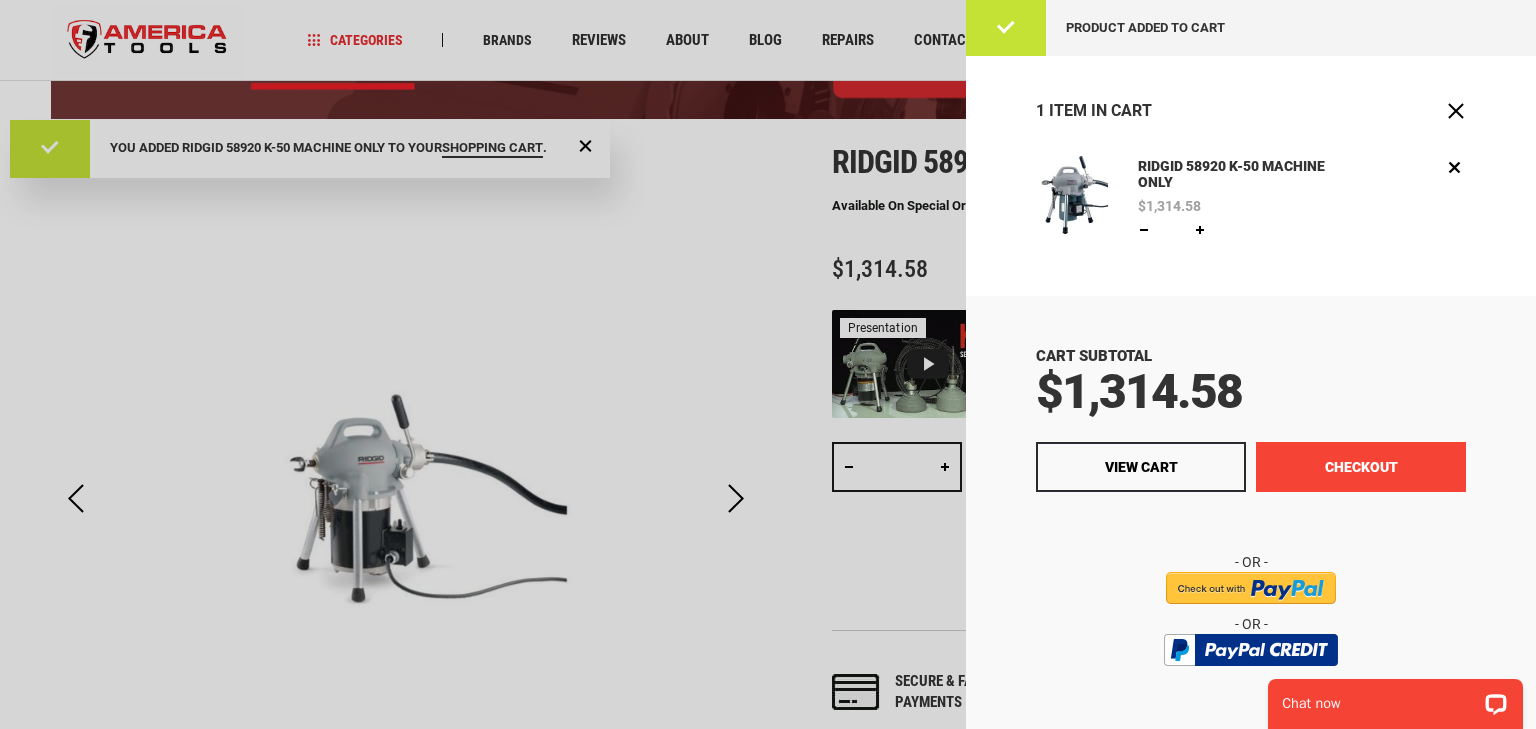 click on "Checkout" at bounding box center [1361, 467] 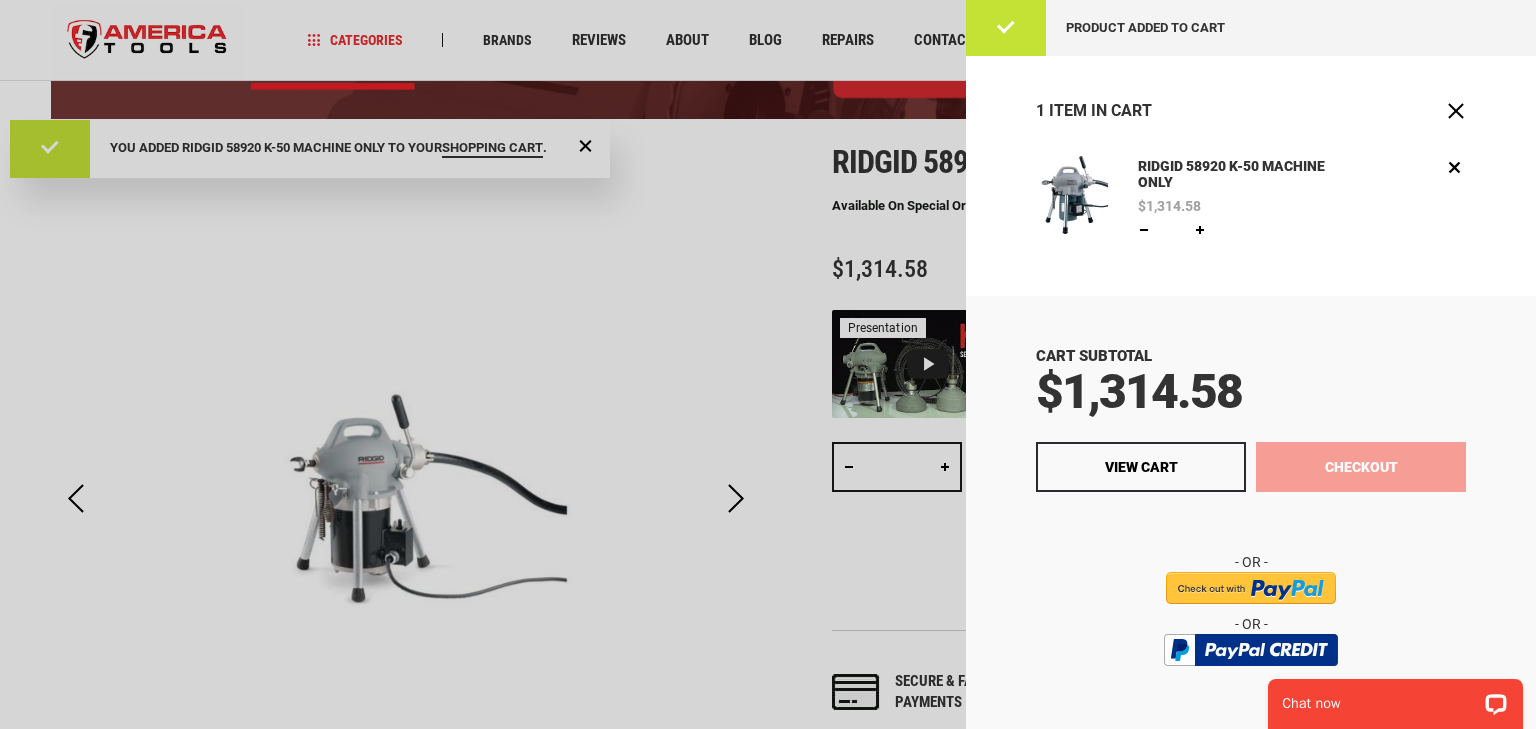 scroll, scrollTop: 0, scrollLeft: 0, axis: both 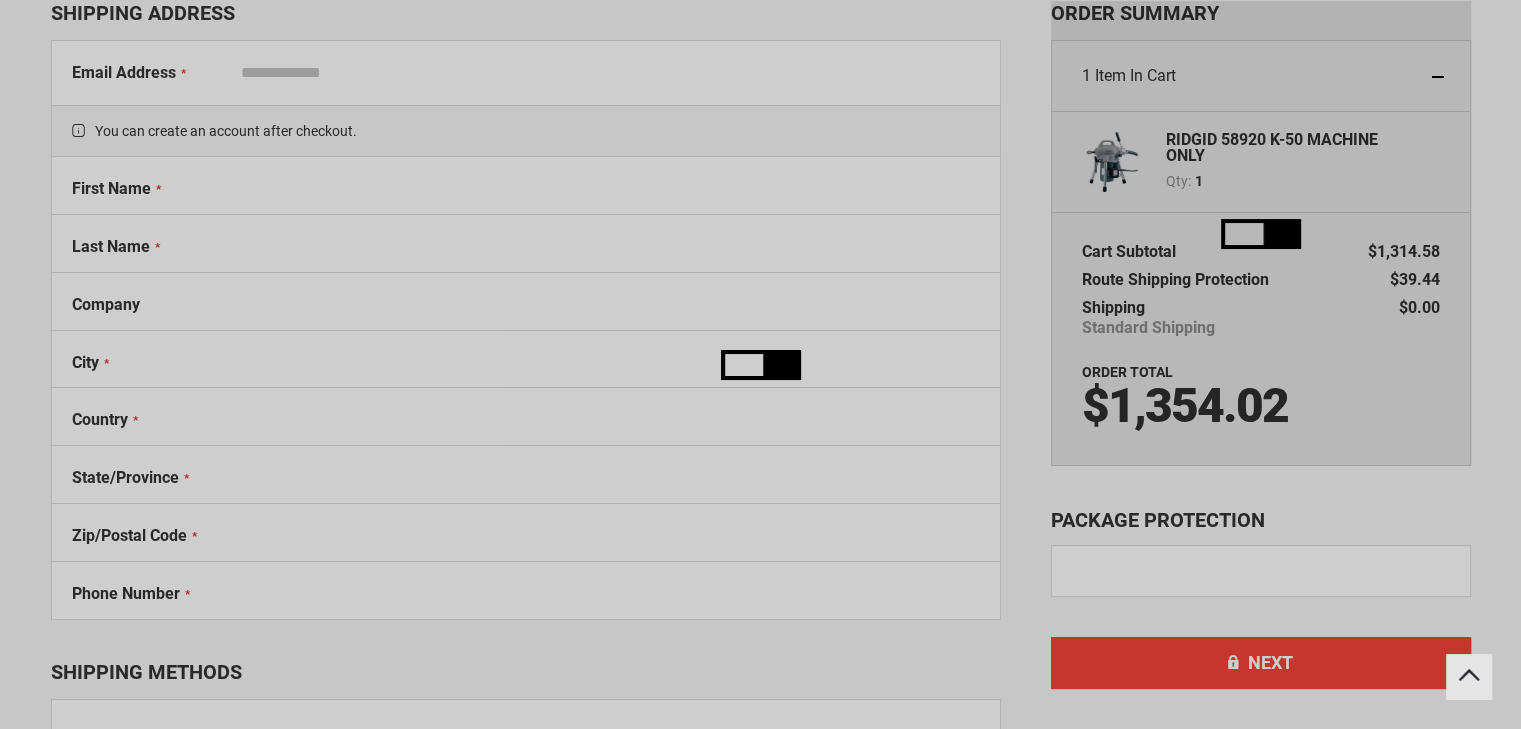 select on "**" 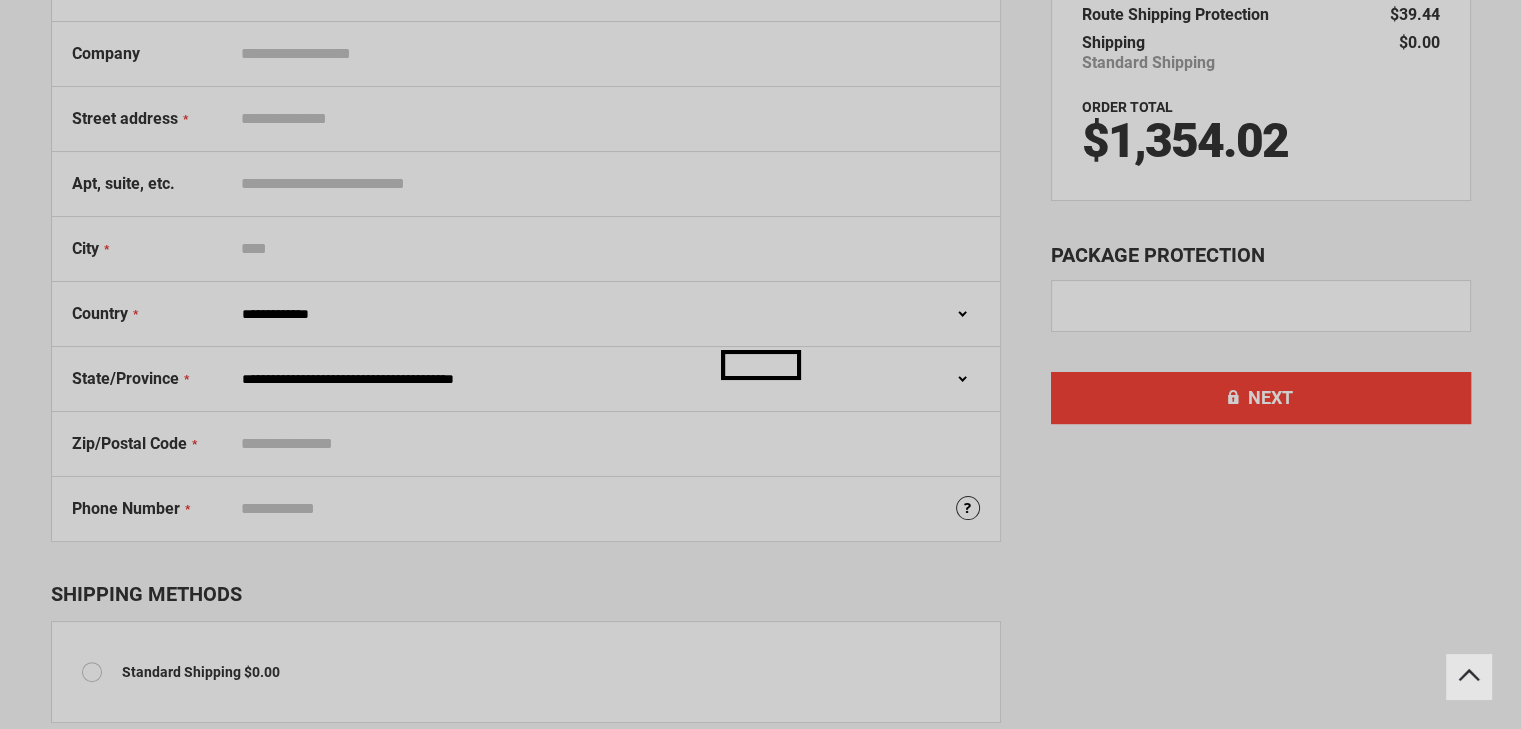 scroll, scrollTop: 430, scrollLeft: 0, axis: vertical 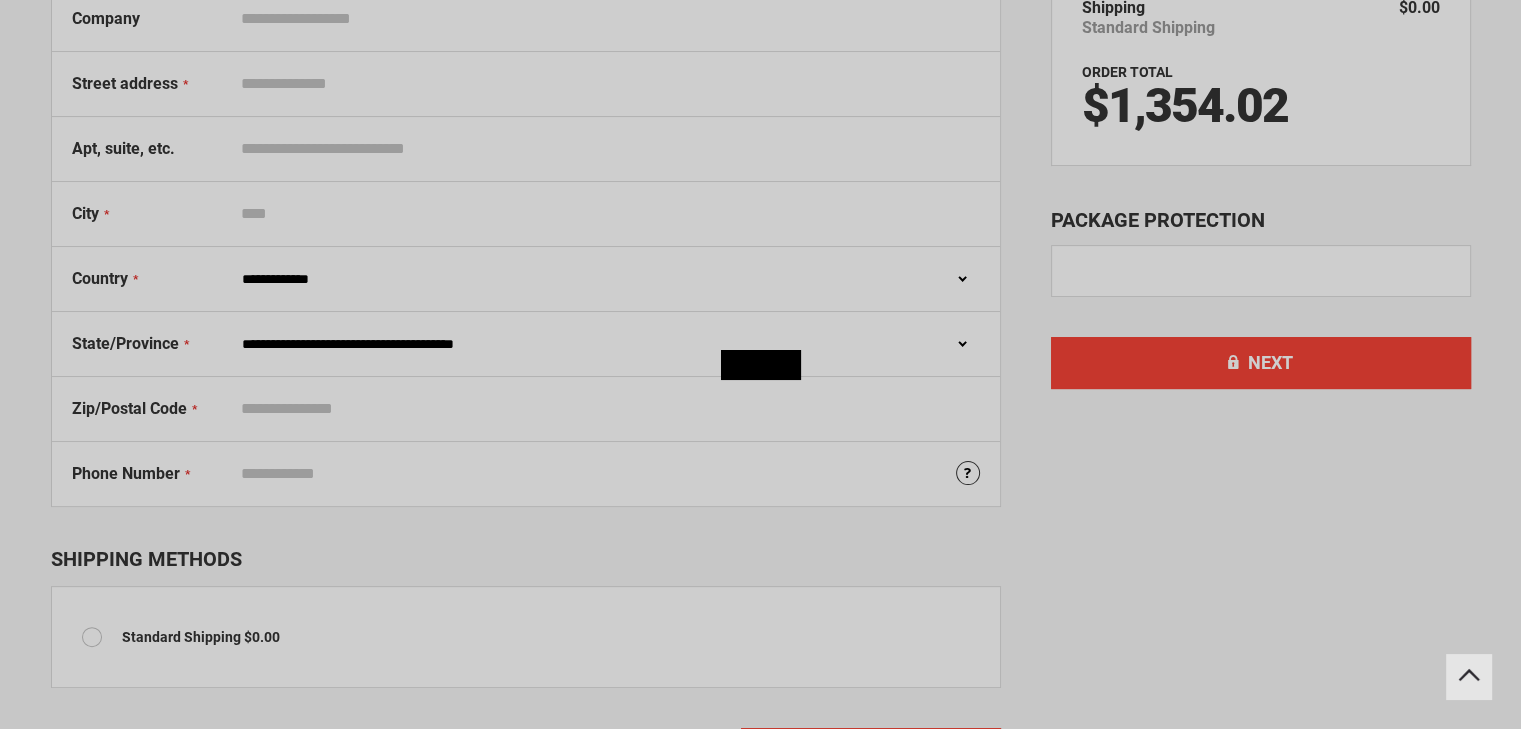 click on "Please wait...
The store will not work correctly in the case when cookies are disabled.
Sign In
Close
Sign In
Email Address
Password" at bounding box center (760, -66) 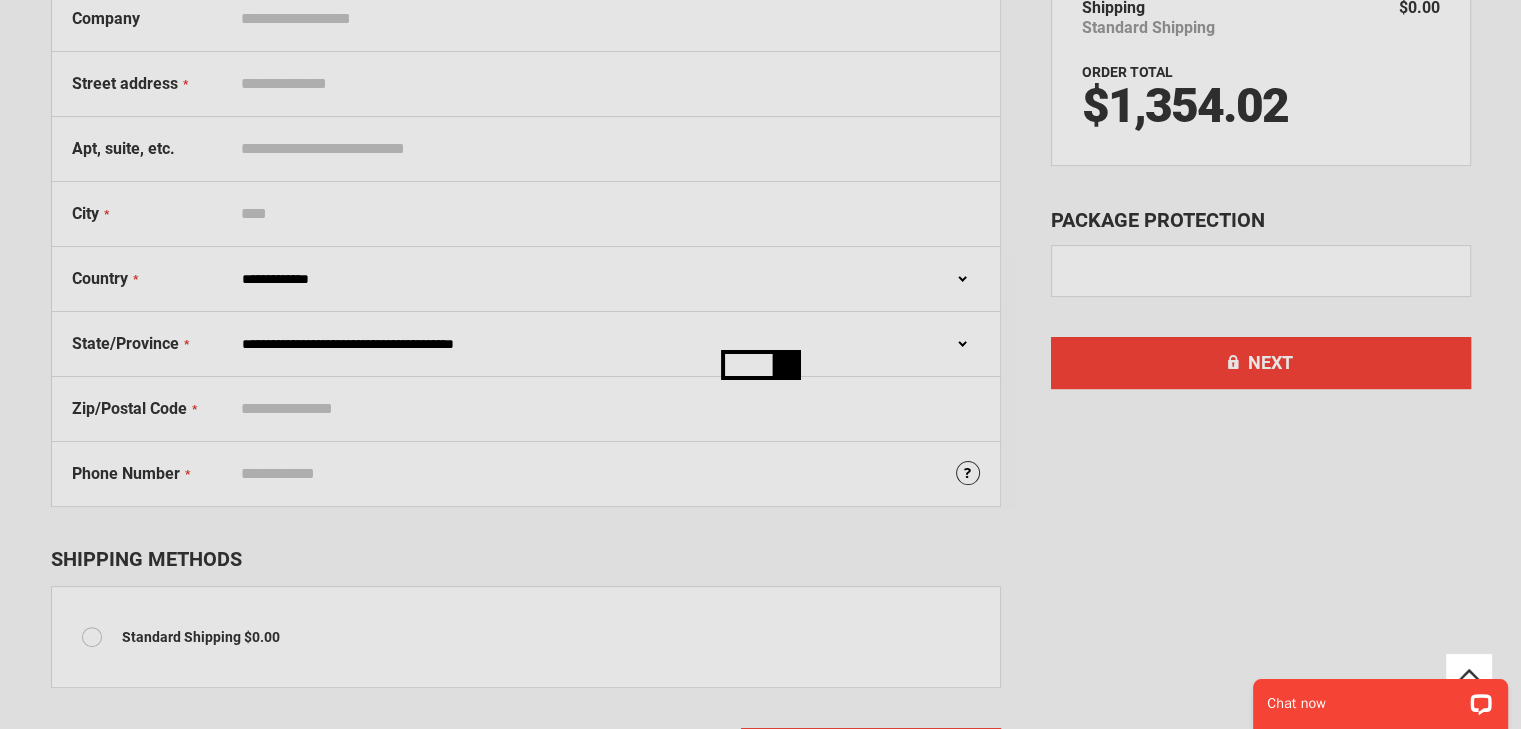 scroll, scrollTop: 0, scrollLeft: 0, axis: both 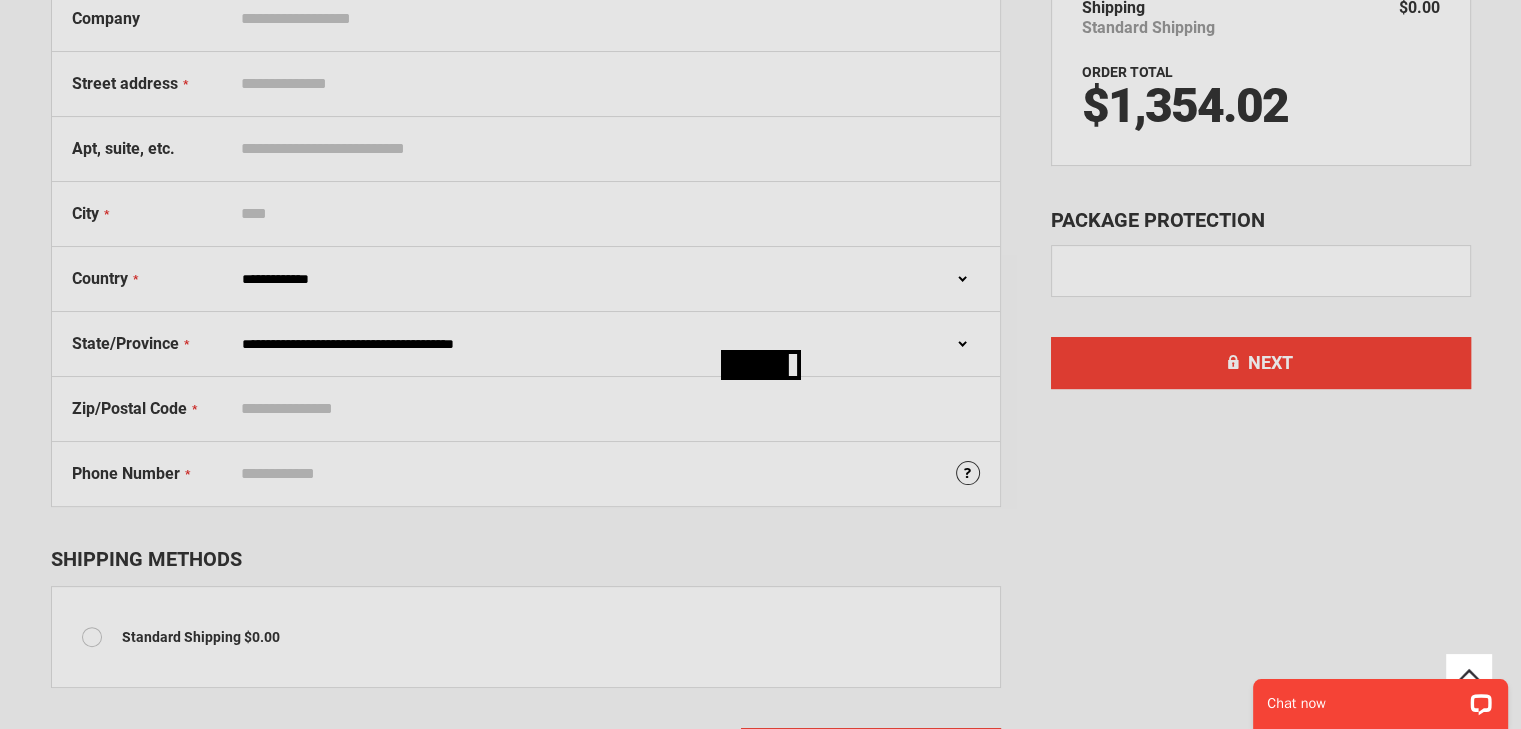 click at bounding box center [760, 364] 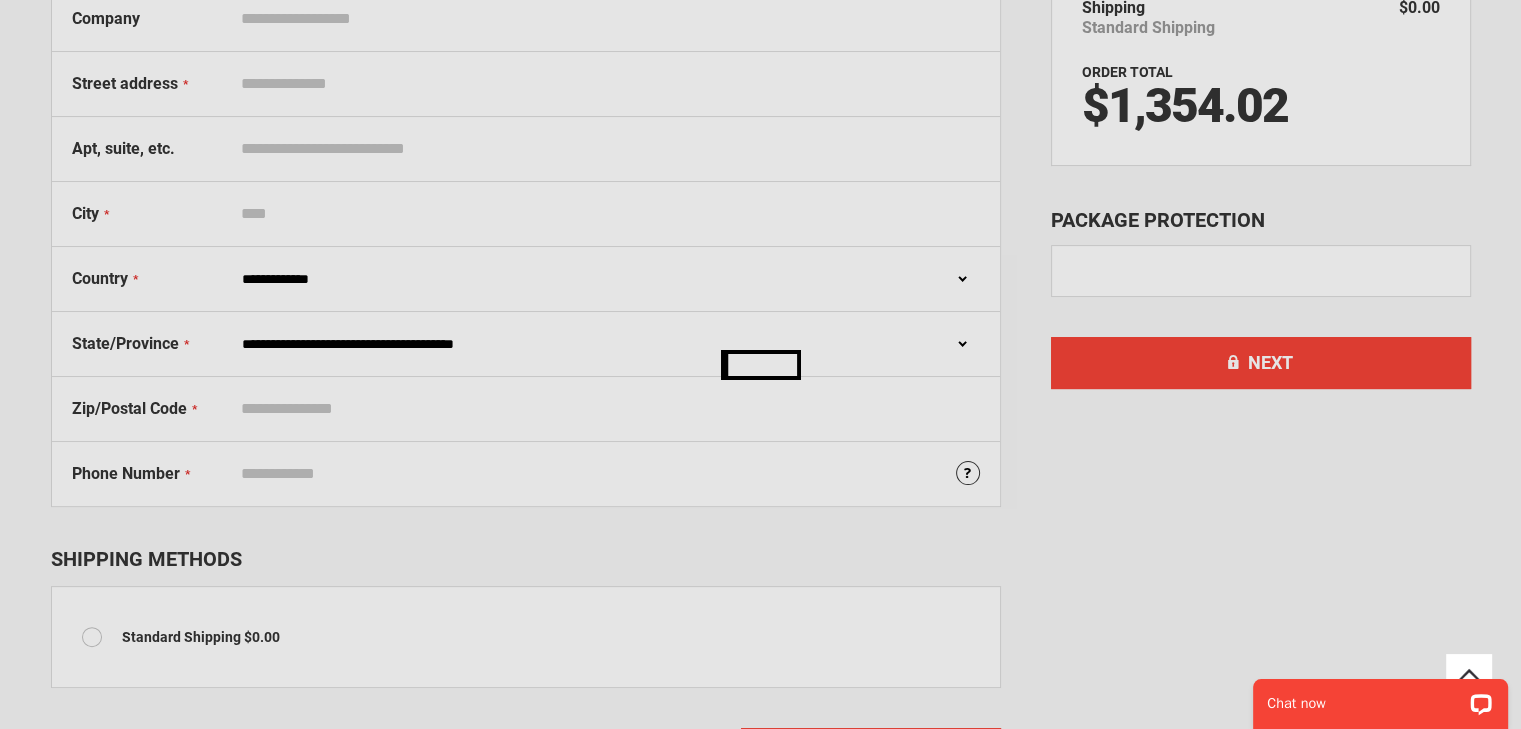 click at bounding box center [760, 364] 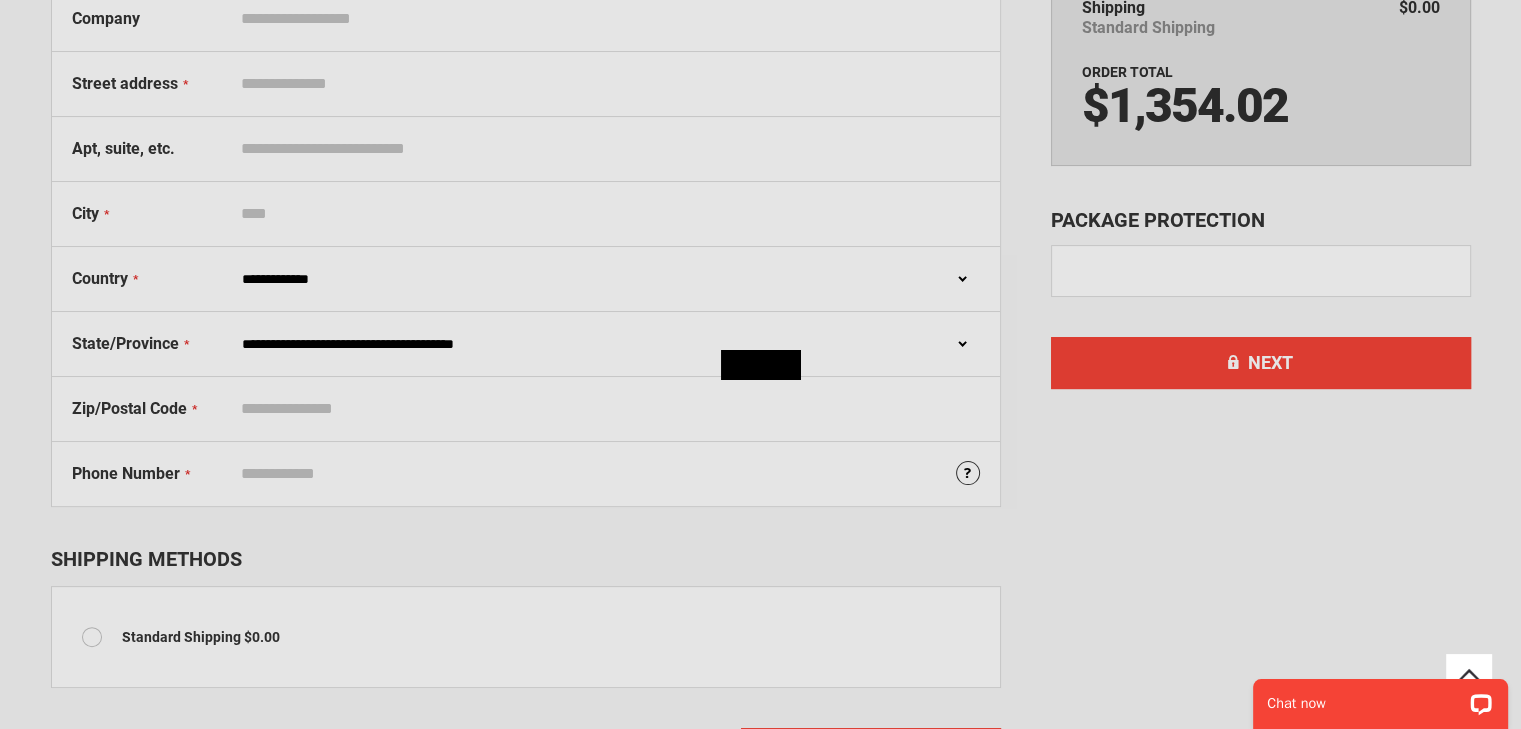 click at bounding box center (760, 364) 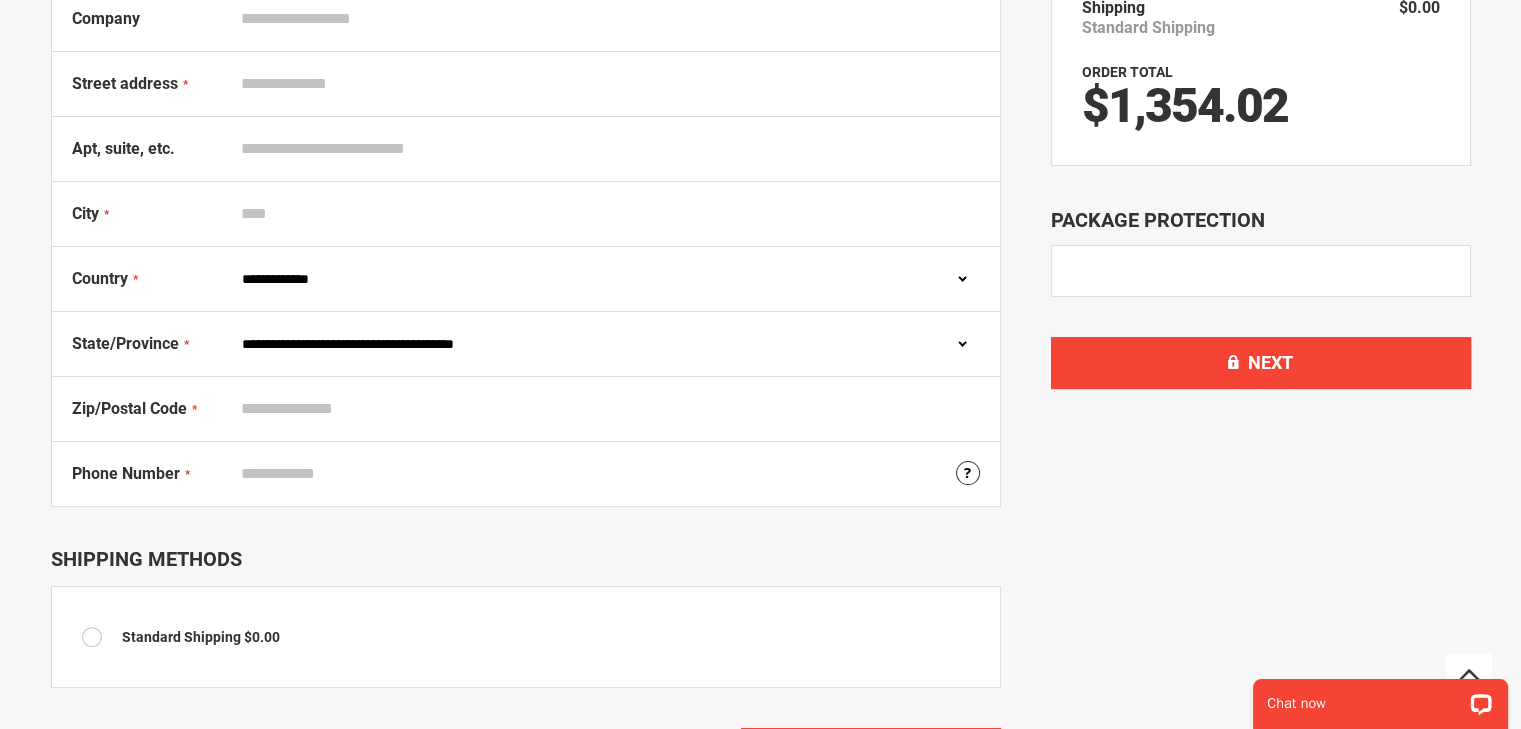 click on "**********" at bounding box center [606, 279] 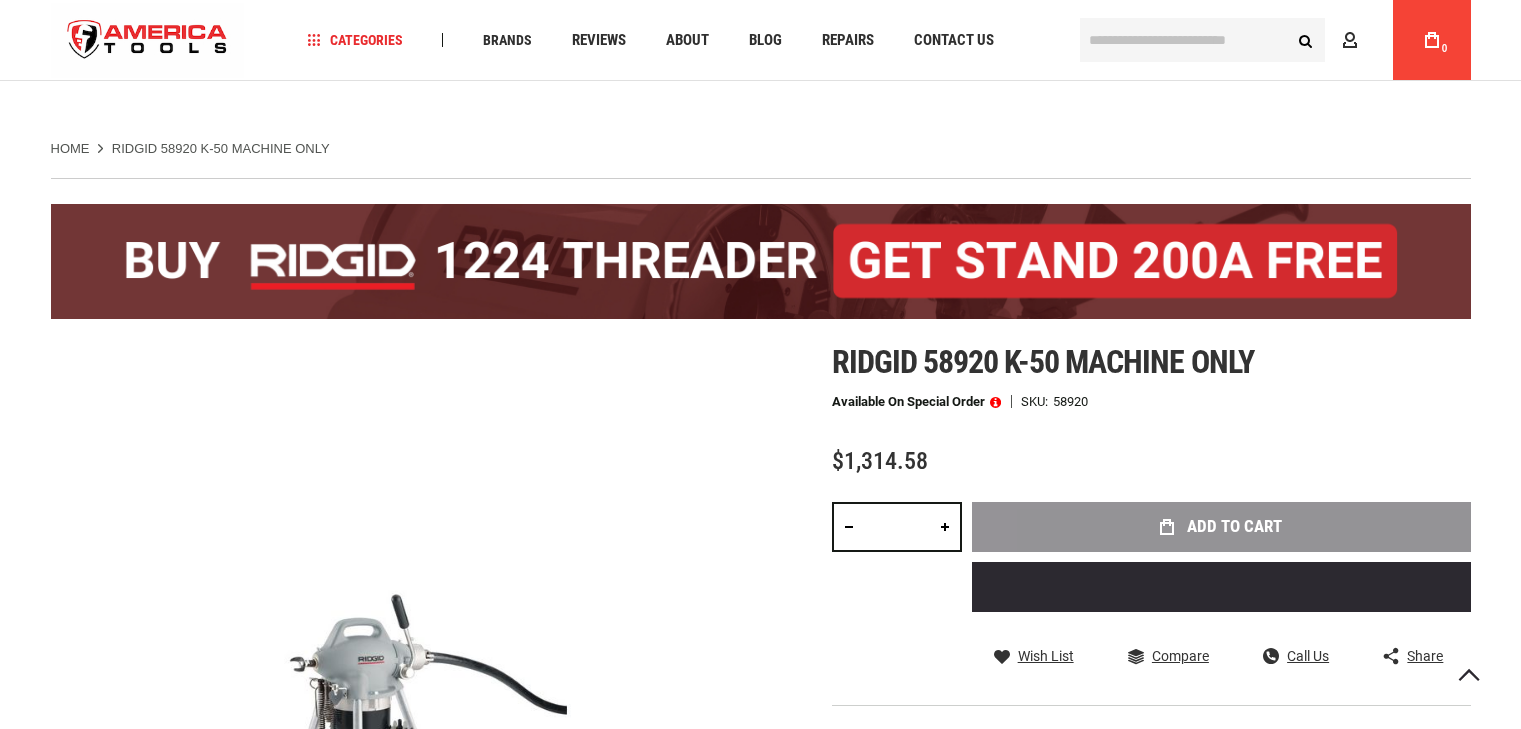 scroll, scrollTop: 817, scrollLeft: 0, axis: vertical 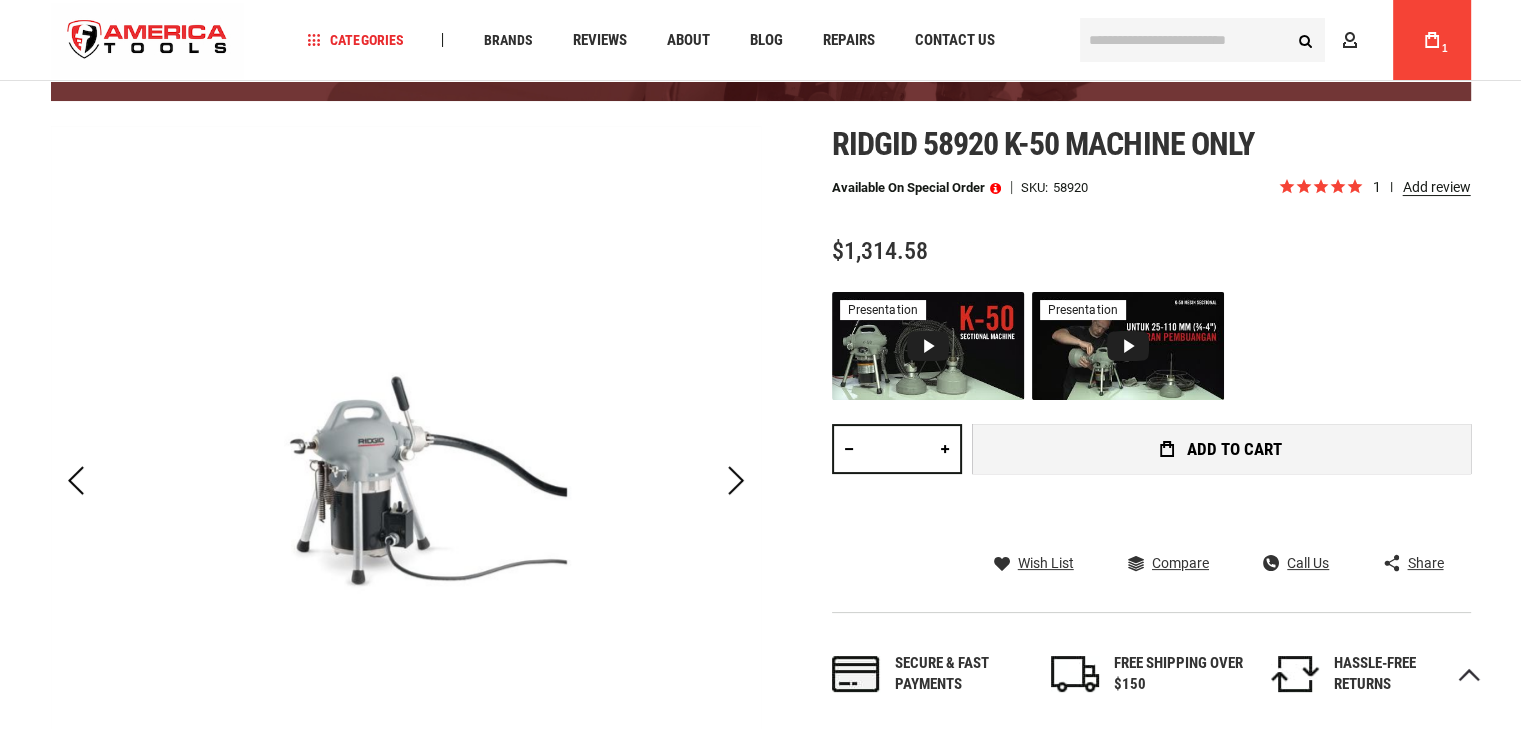 click on "Add to Cart" at bounding box center (1234, 449) 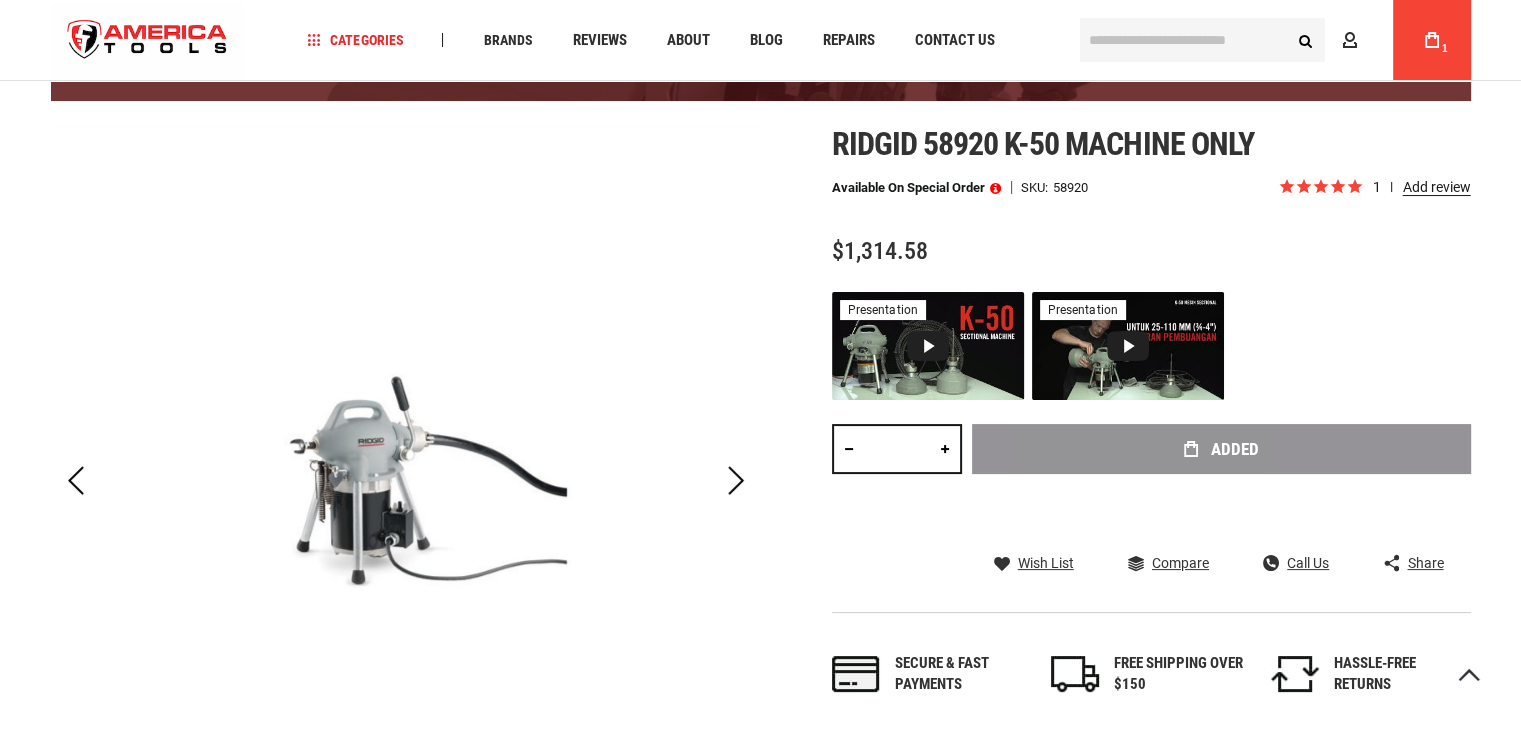 click on "My Cart
1" at bounding box center (1432, 40) 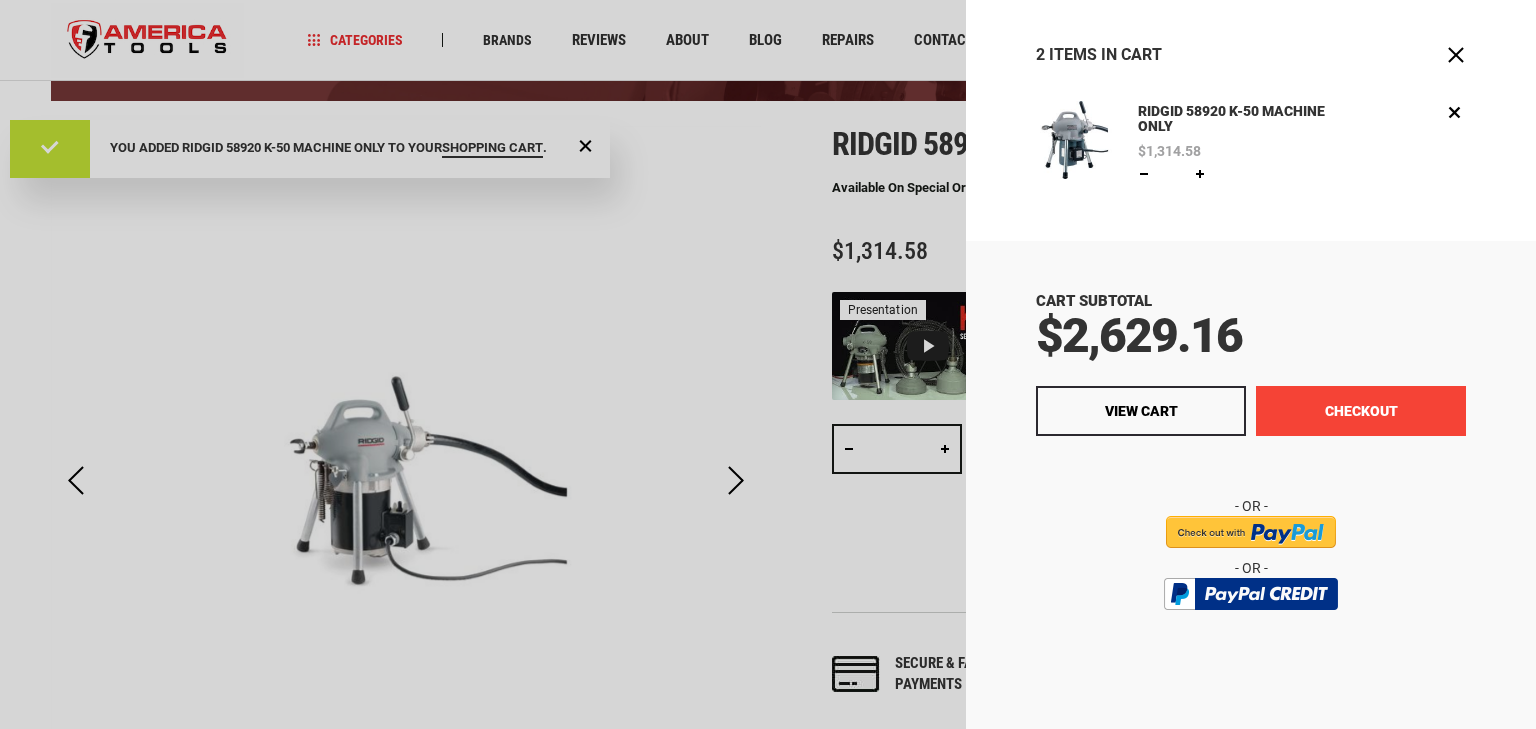 click on "Checkout" at bounding box center [1361, 411] 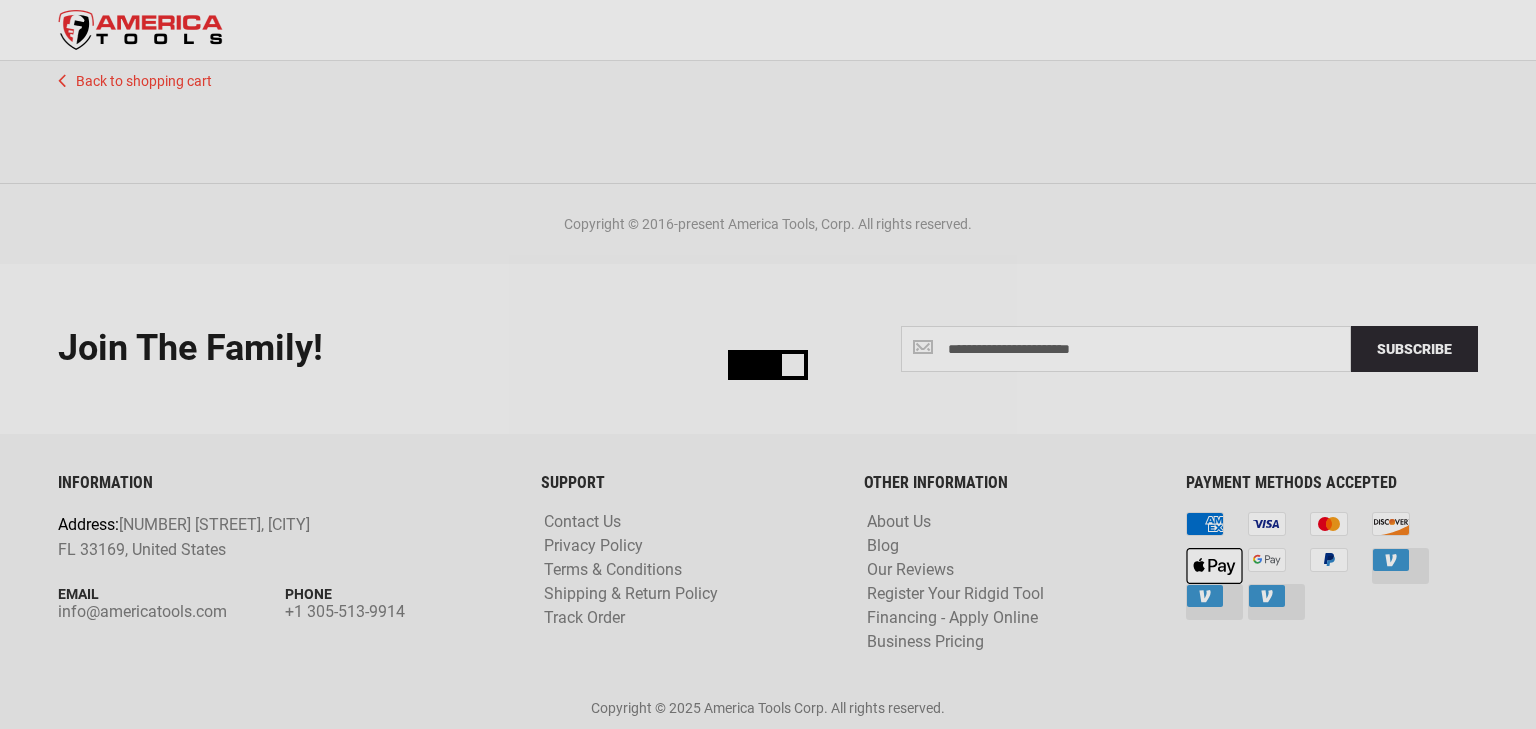 scroll, scrollTop: 0, scrollLeft: 0, axis: both 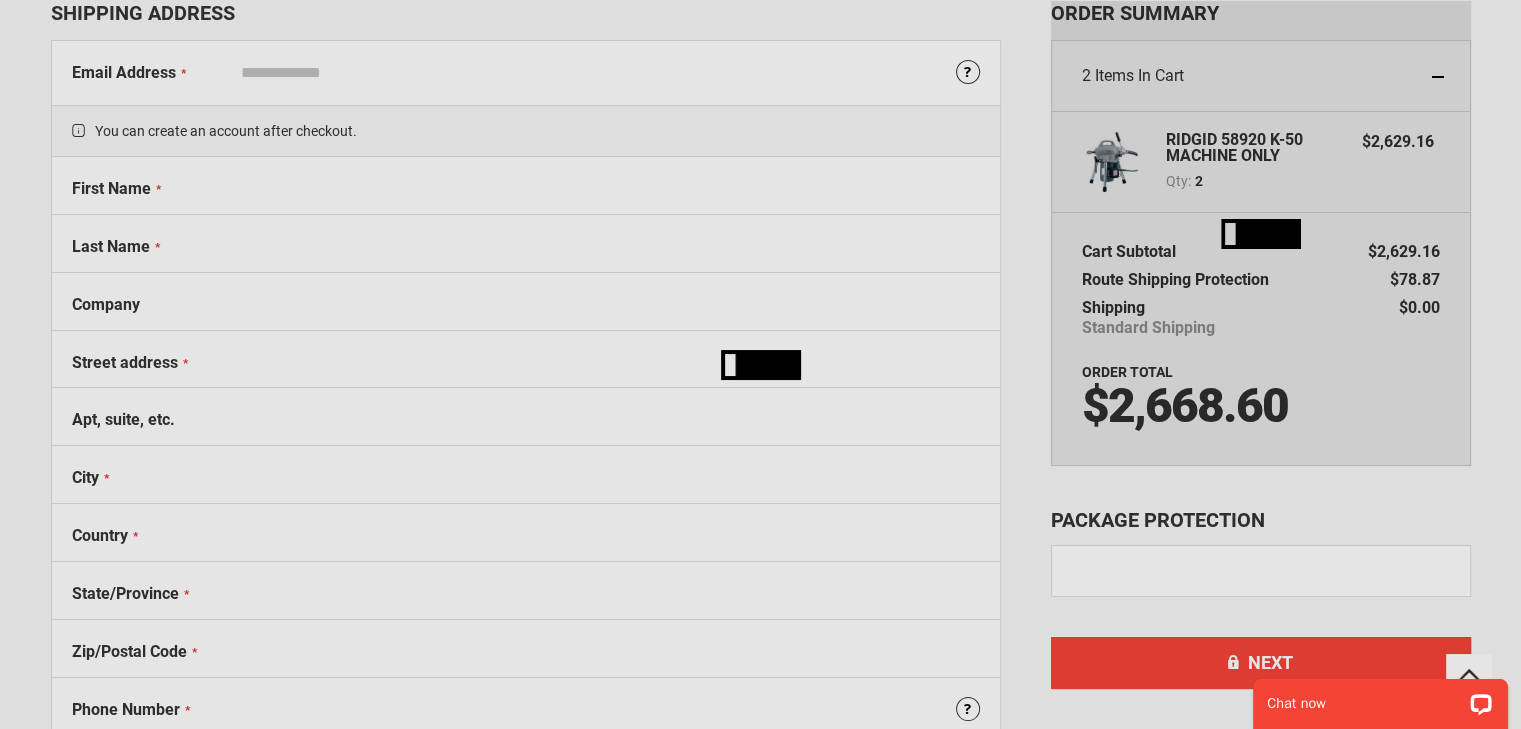 select on "**" 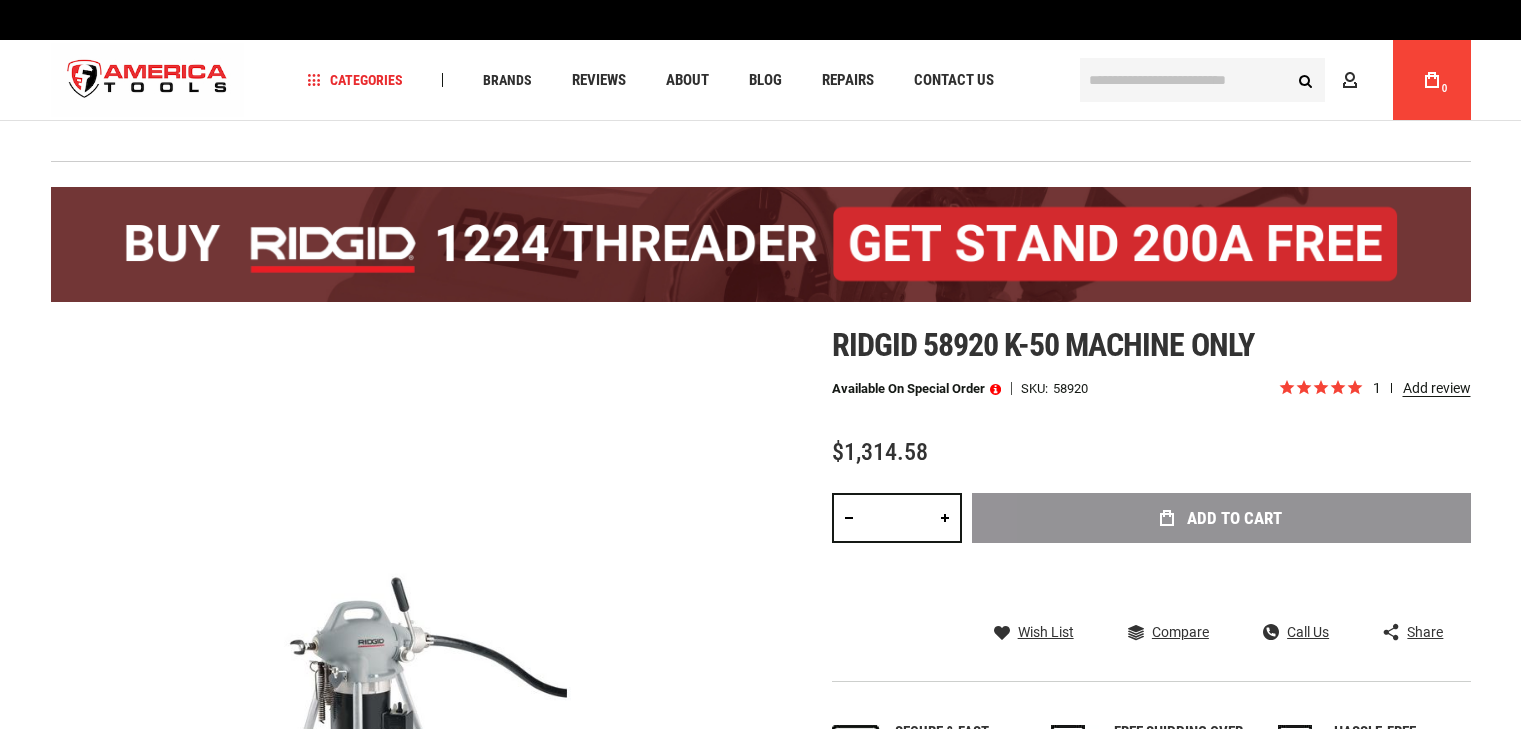scroll, scrollTop: 0, scrollLeft: 0, axis: both 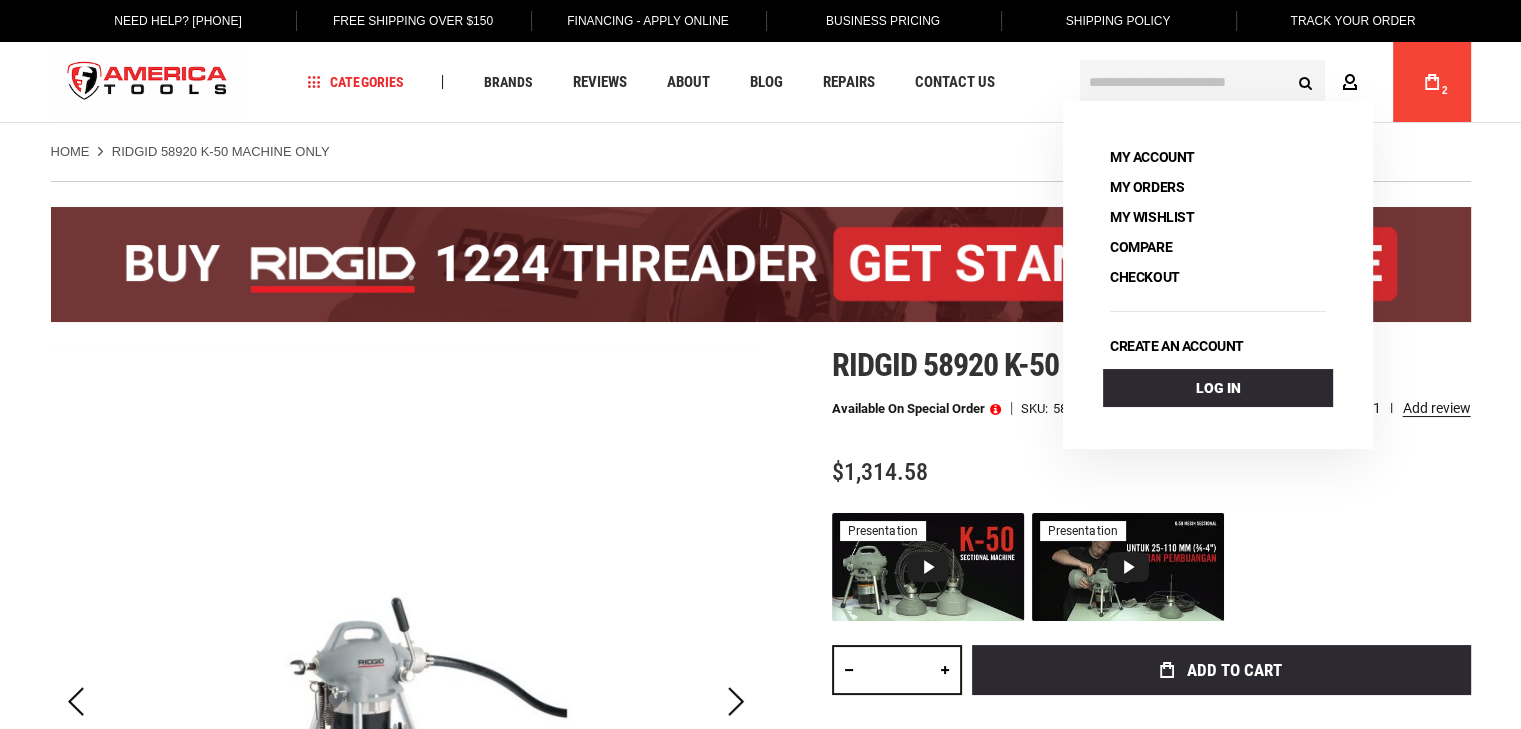 click on "Account" at bounding box center [1365, 82] 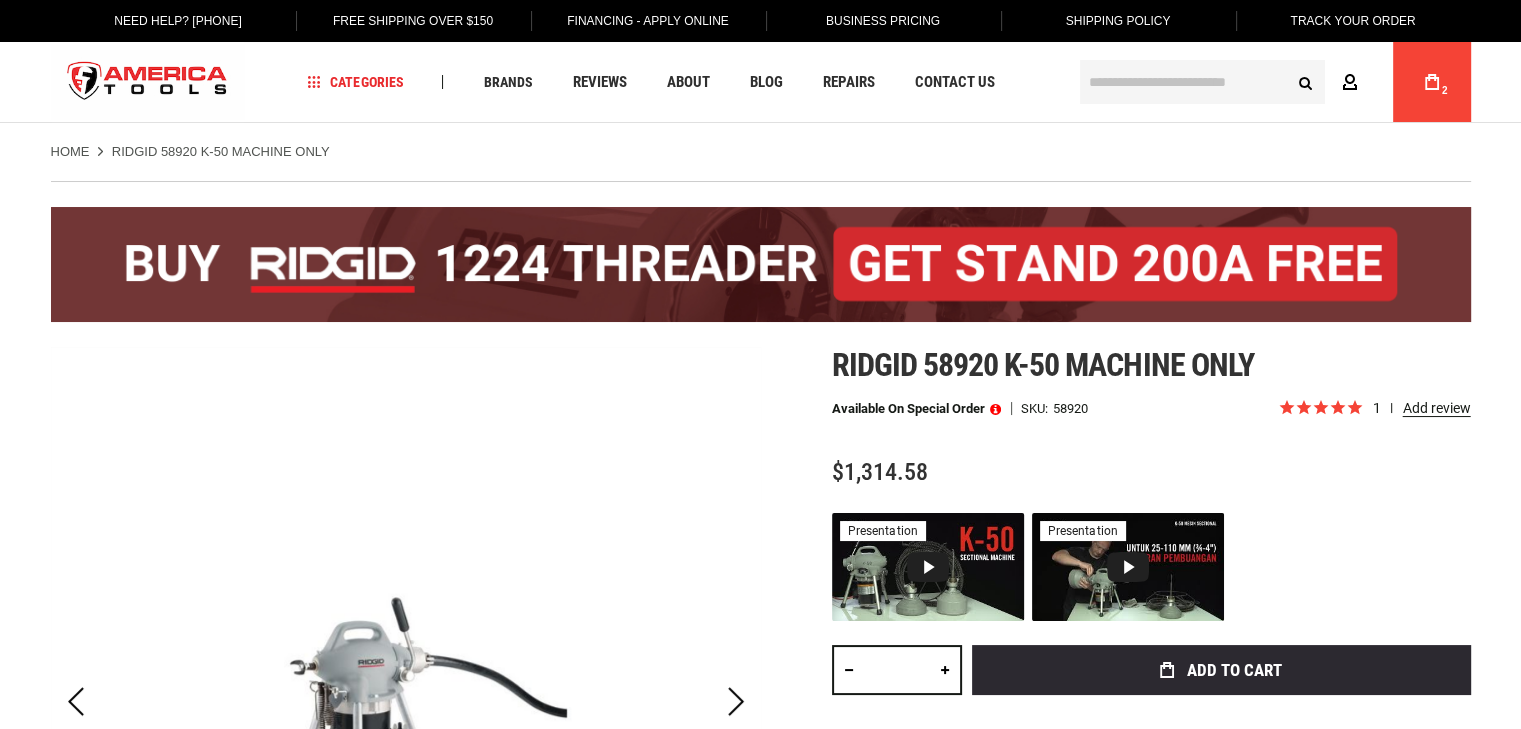 click at bounding box center [1350, 83] 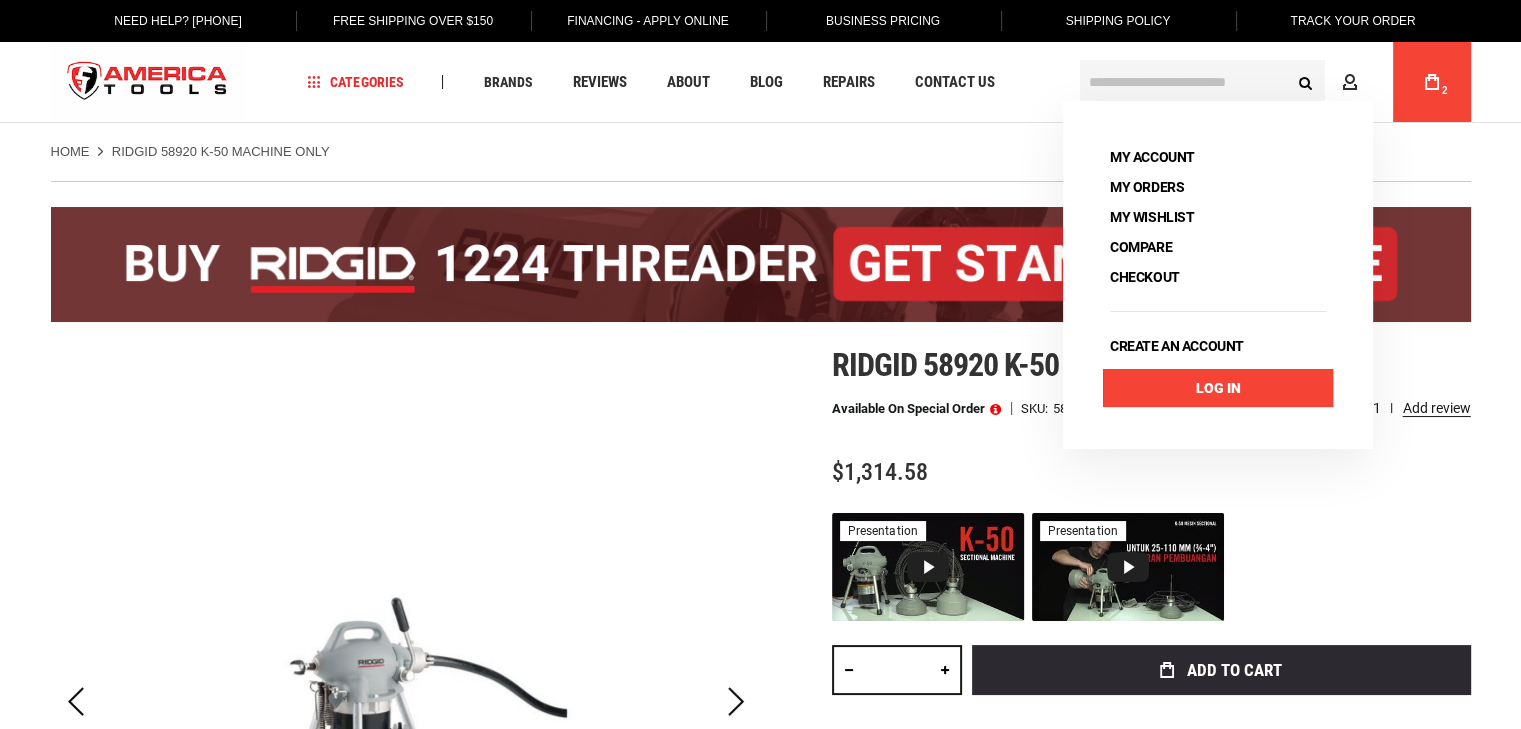 click on "Log In" at bounding box center (1218, 388) 